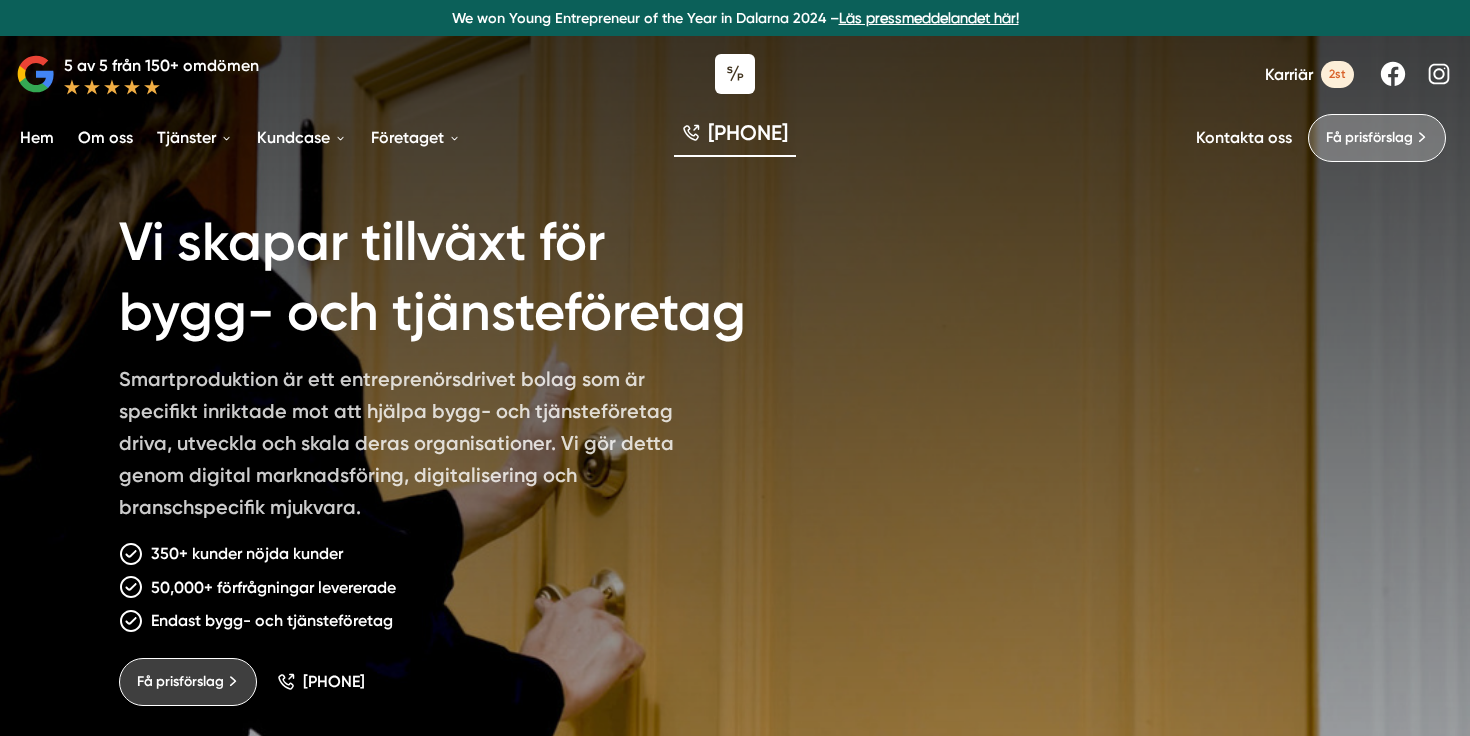 scroll, scrollTop: 0, scrollLeft: 0, axis: both 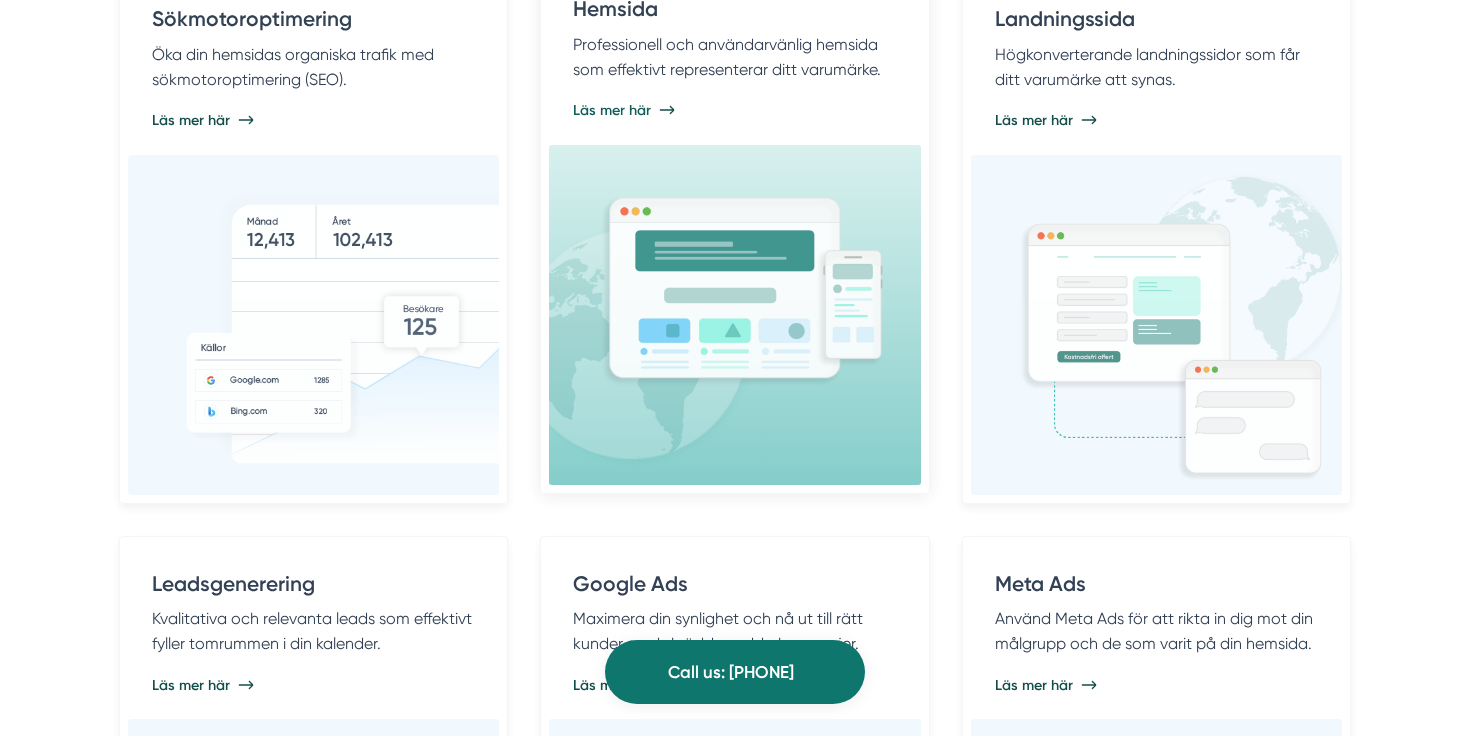 click on "Professionell och användarvänlig hemsida som effektivt representerar ditt varumärke." at bounding box center (734, 57) 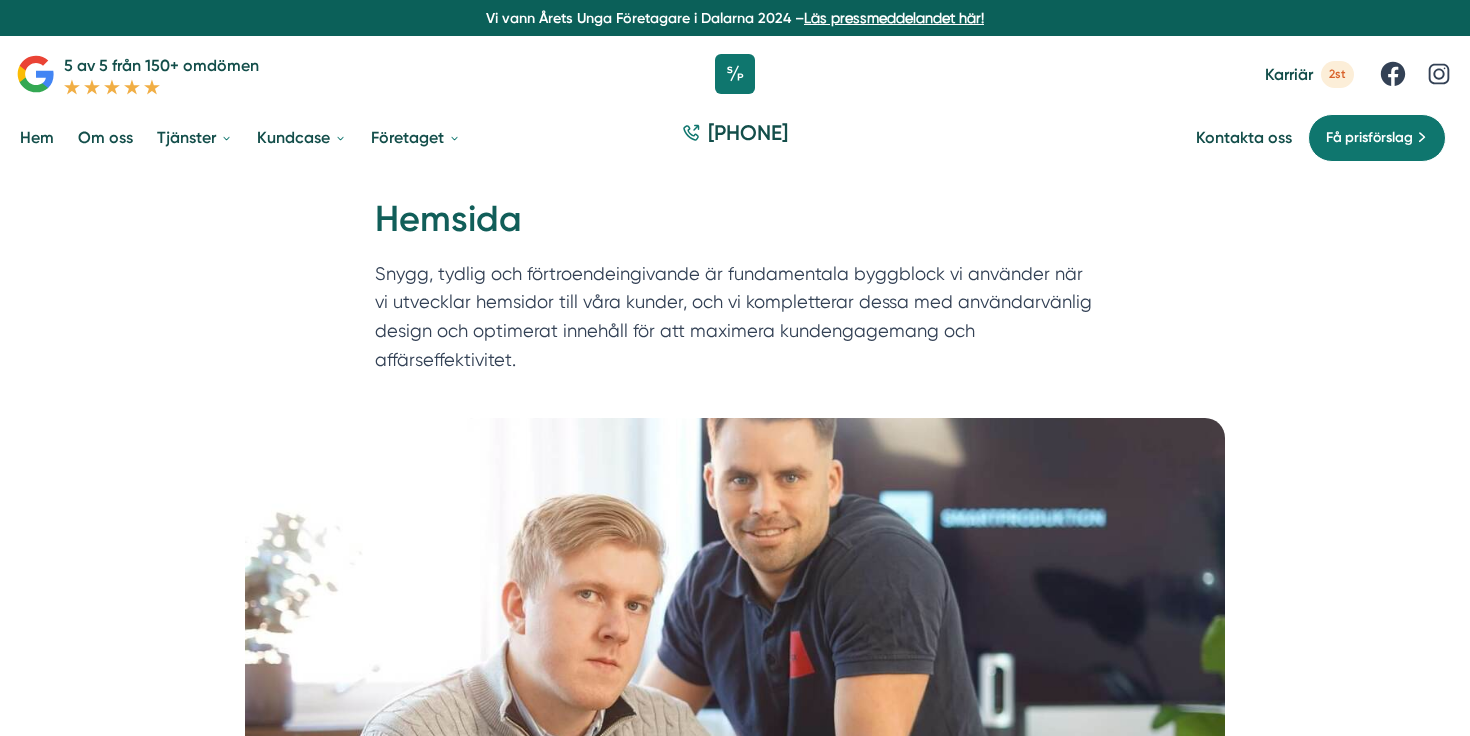 scroll, scrollTop: 0, scrollLeft: 0, axis: both 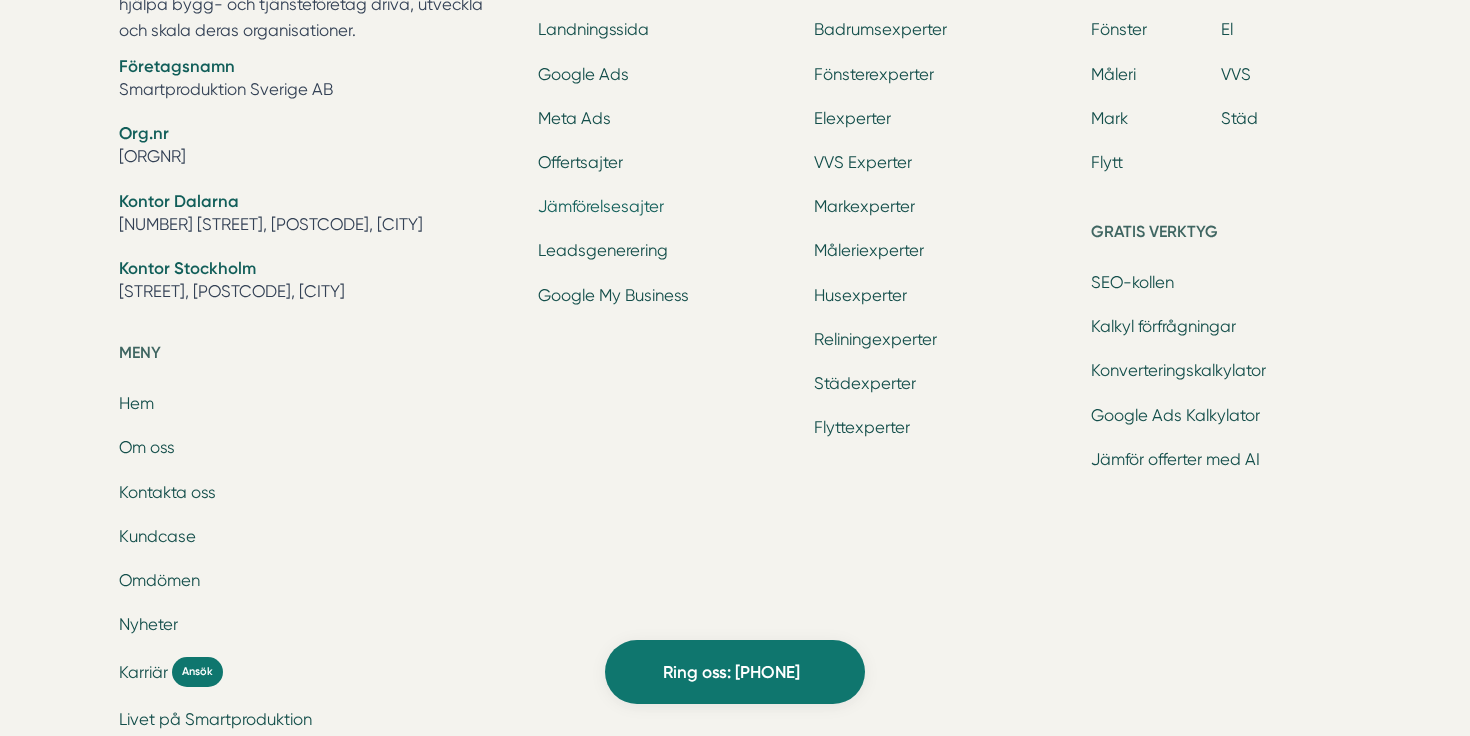 click on "Jämförelsesajter" at bounding box center (601, 206) 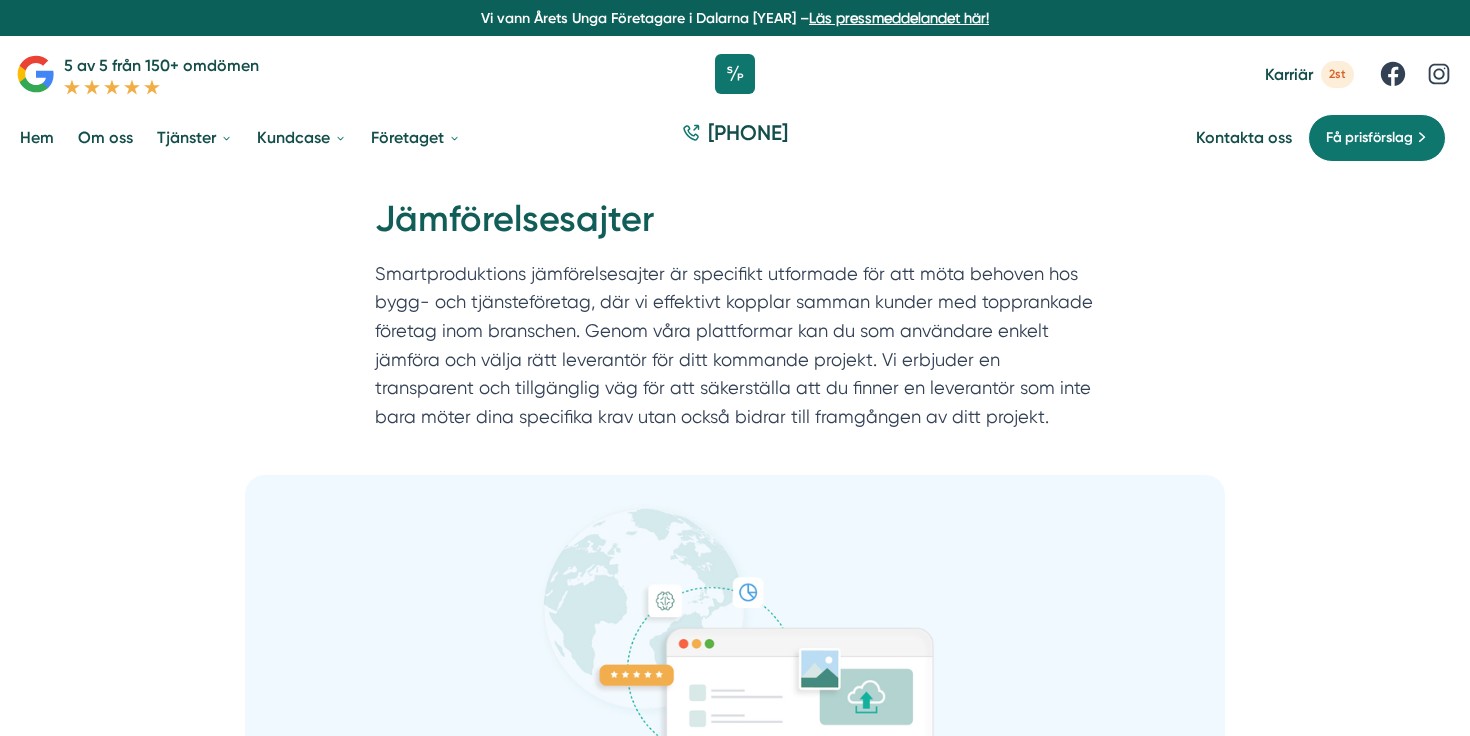 scroll, scrollTop: 0, scrollLeft: 0, axis: both 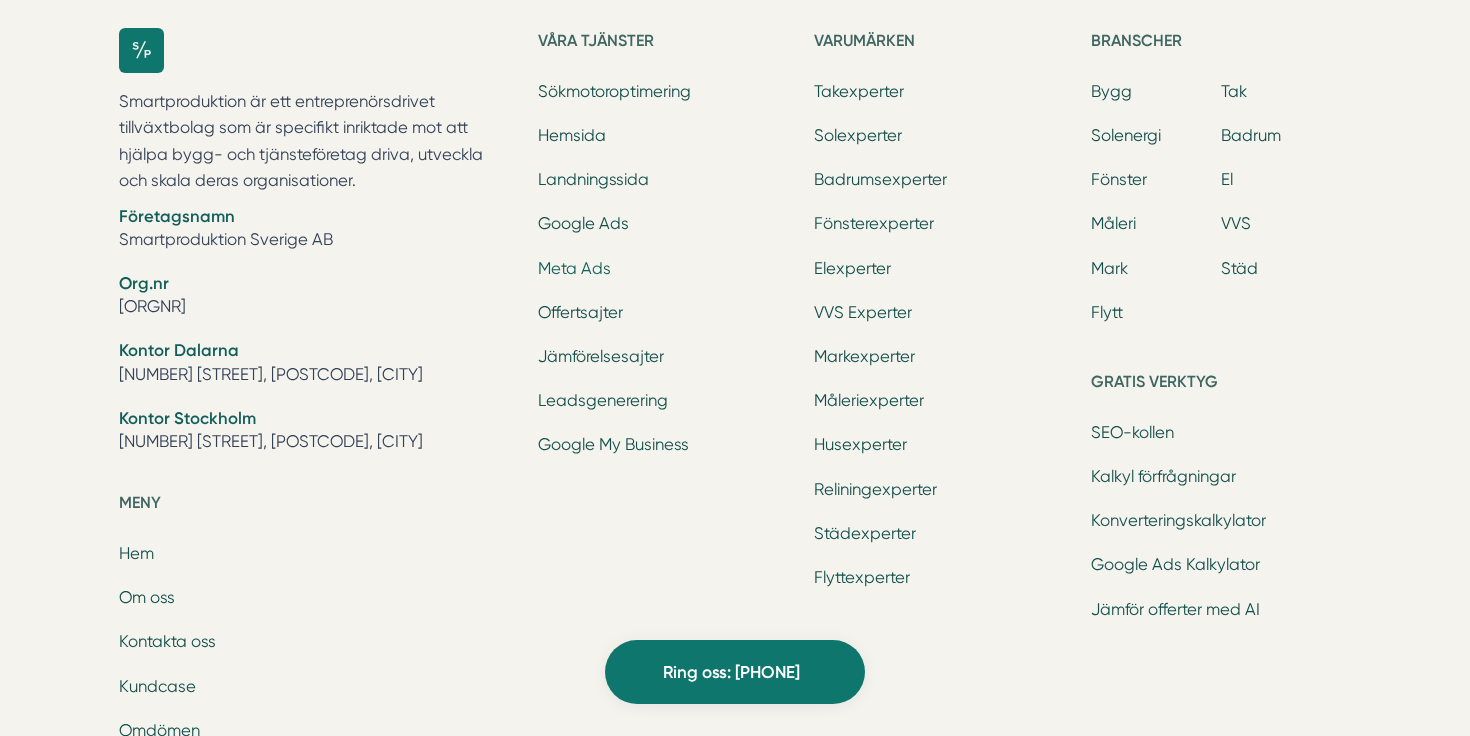 click on "Meta Ads" at bounding box center (574, 268) 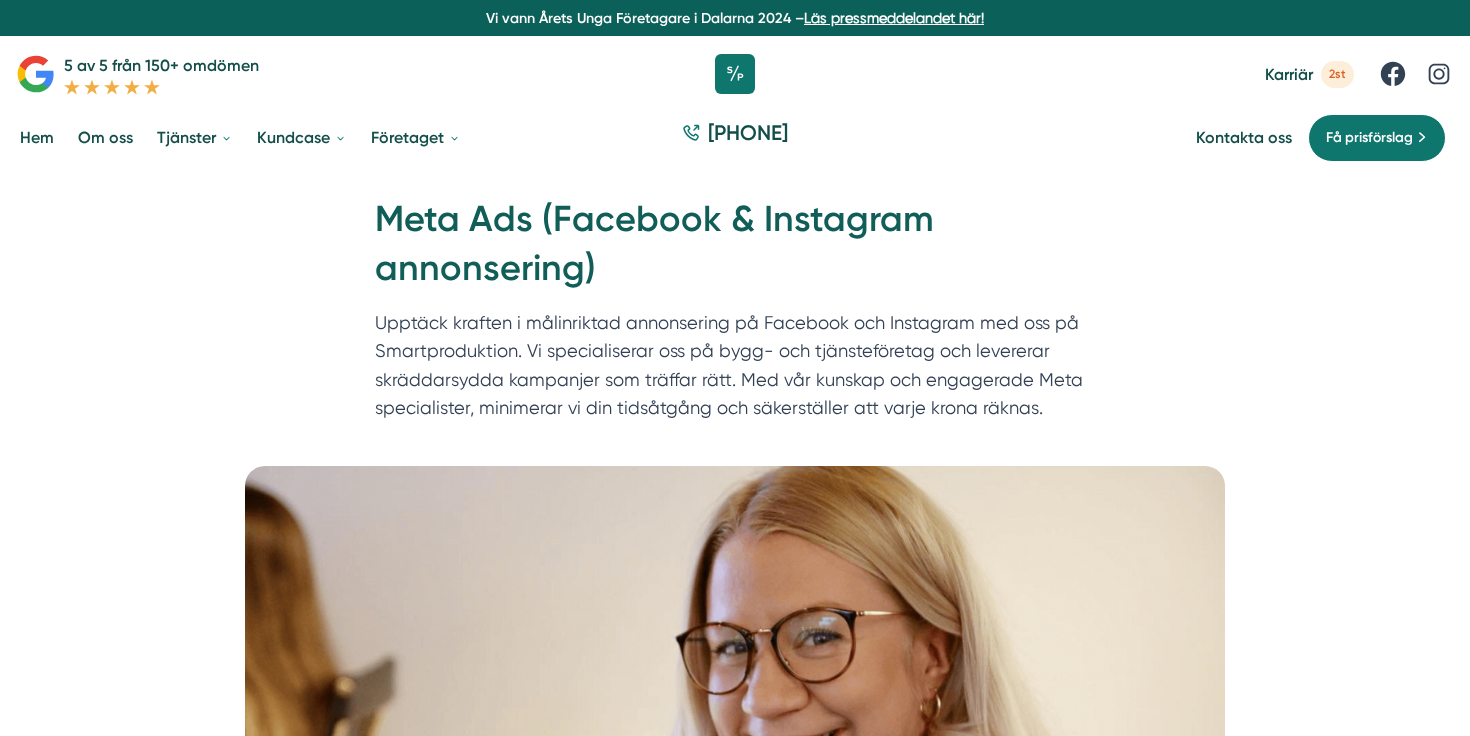 scroll, scrollTop: 0, scrollLeft: 0, axis: both 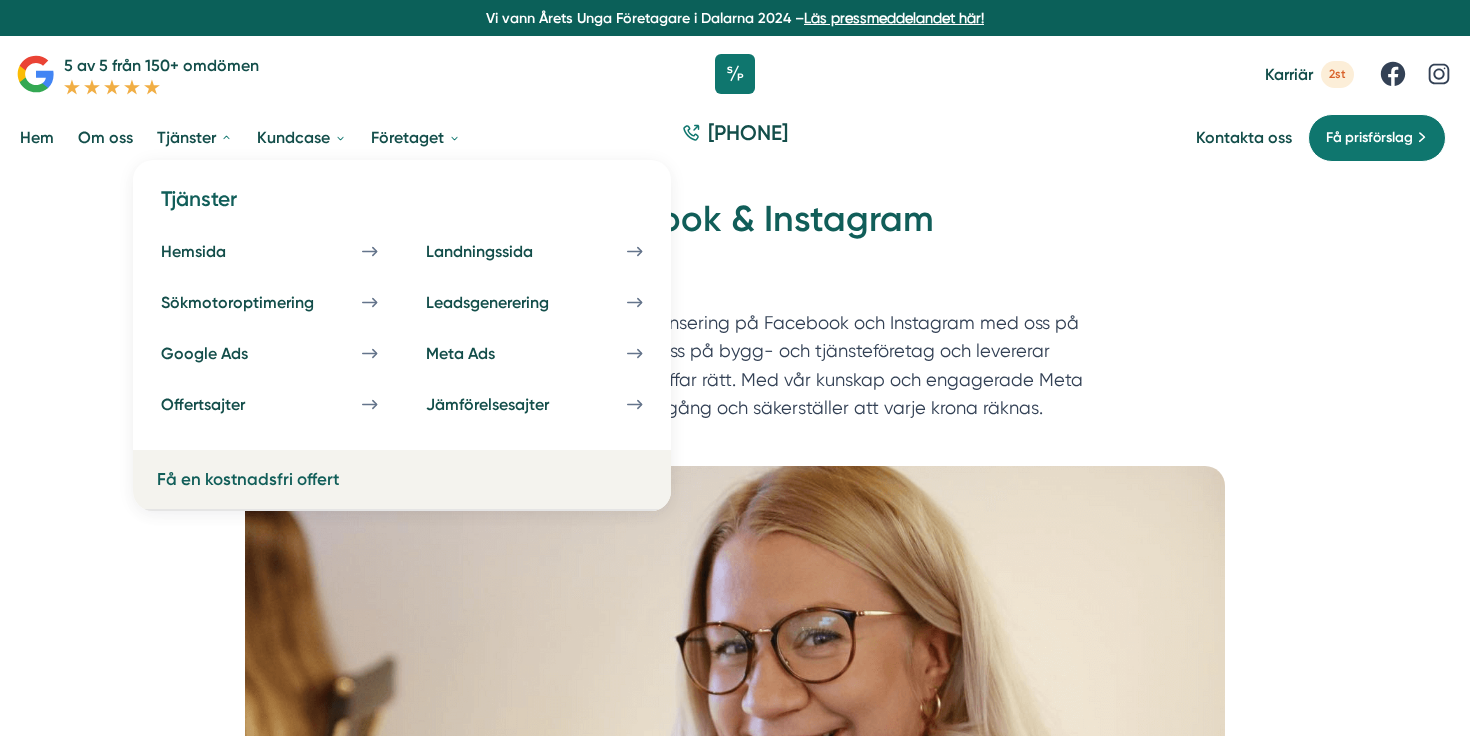 click on "Få en kostnadsfri offert" at bounding box center (248, 479) 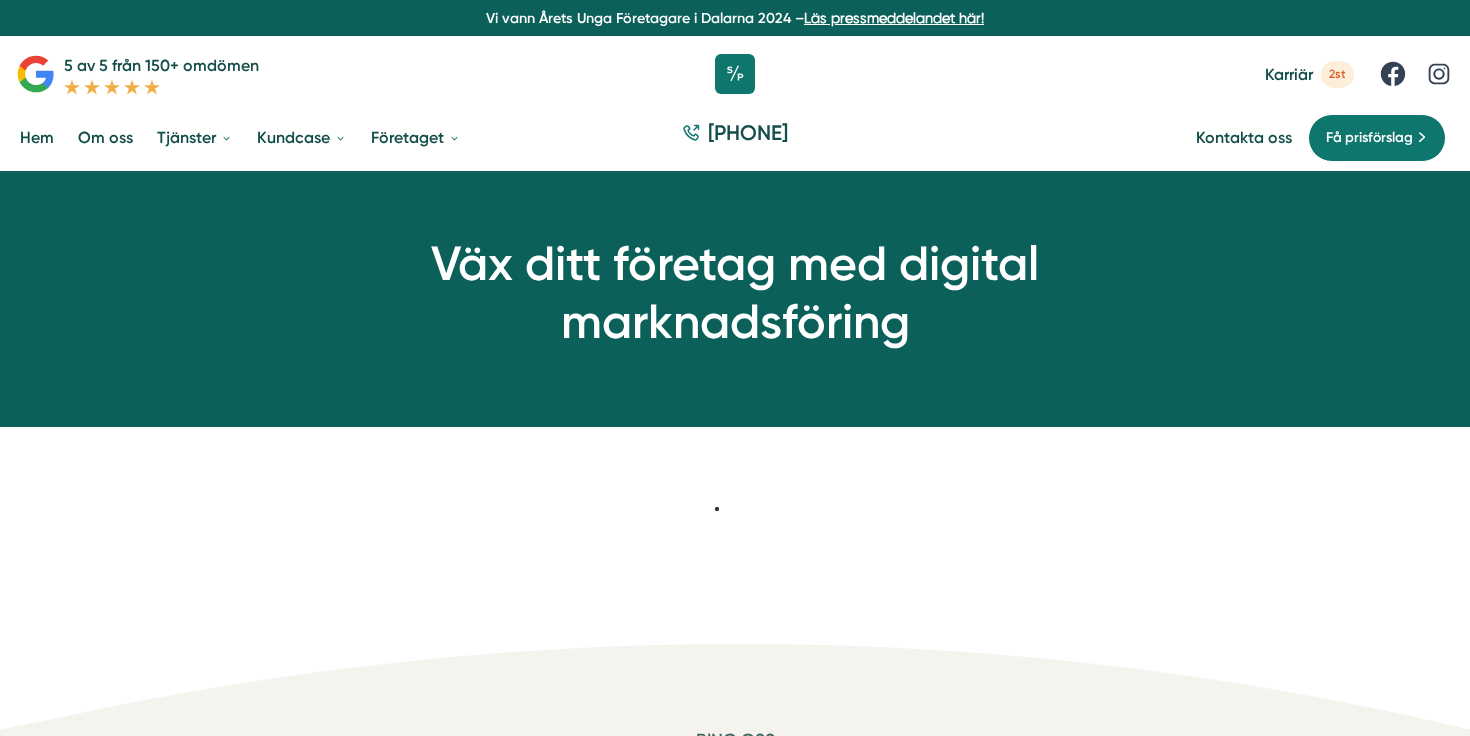 scroll, scrollTop: 0, scrollLeft: 0, axis: both 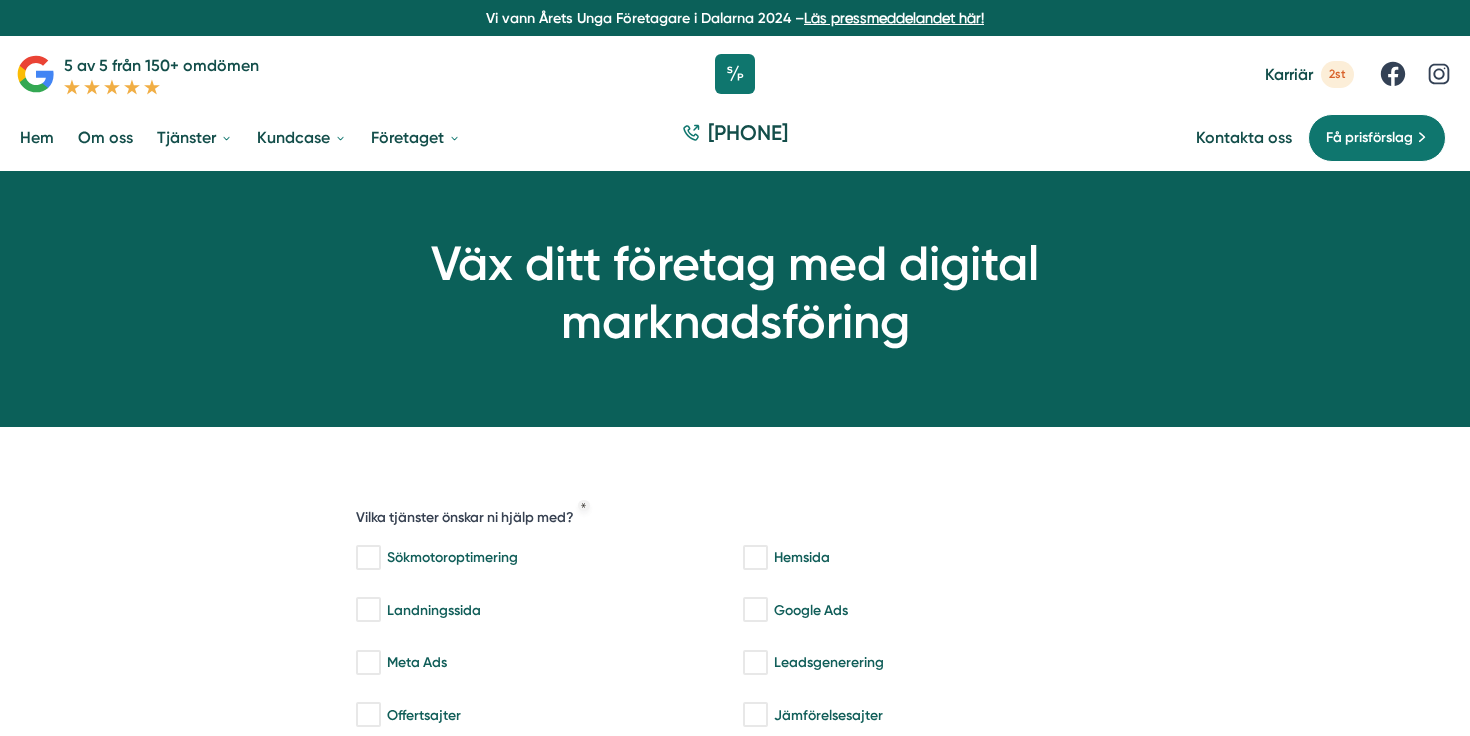 click on "Om oss" at bounding box center (105, 137) 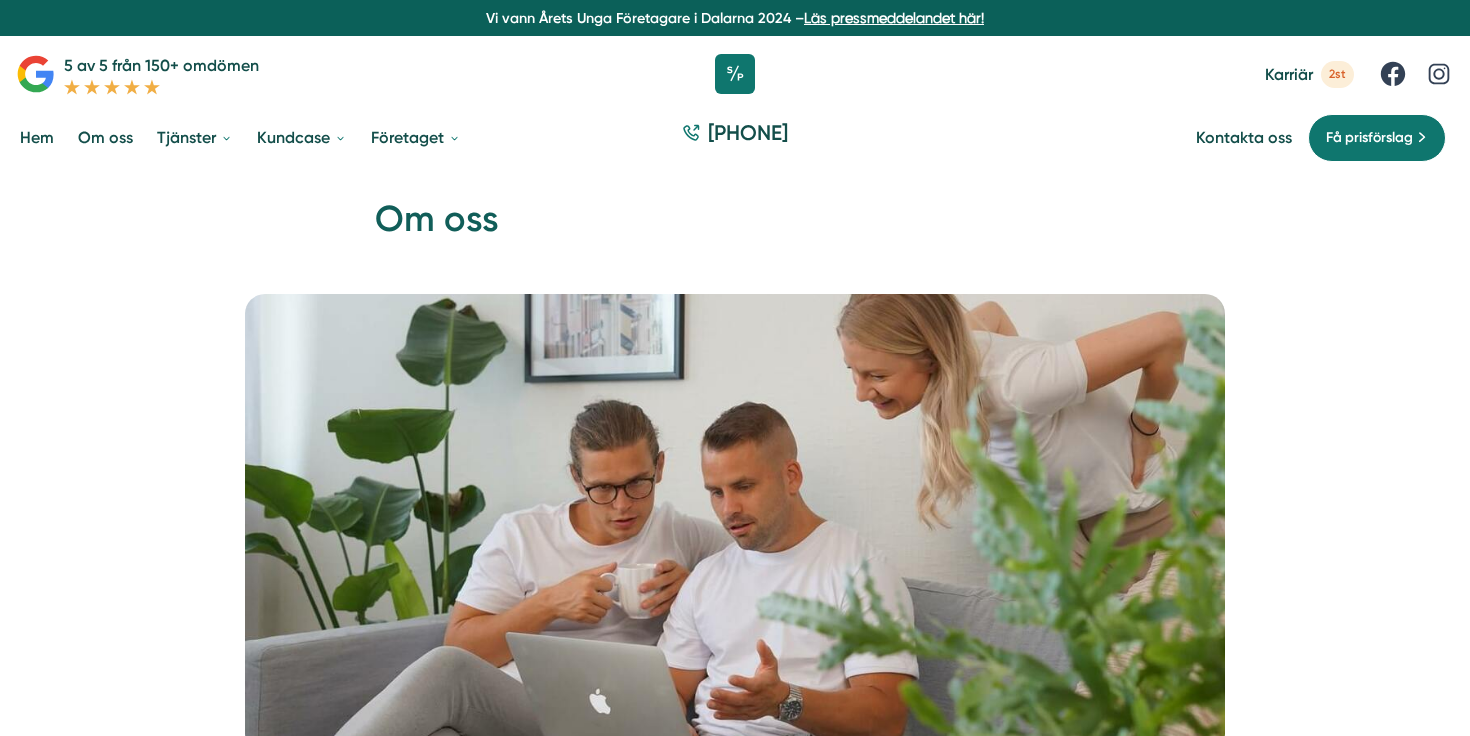 scroll, scrollTop: 0, scrollLeft: 0, axis: both 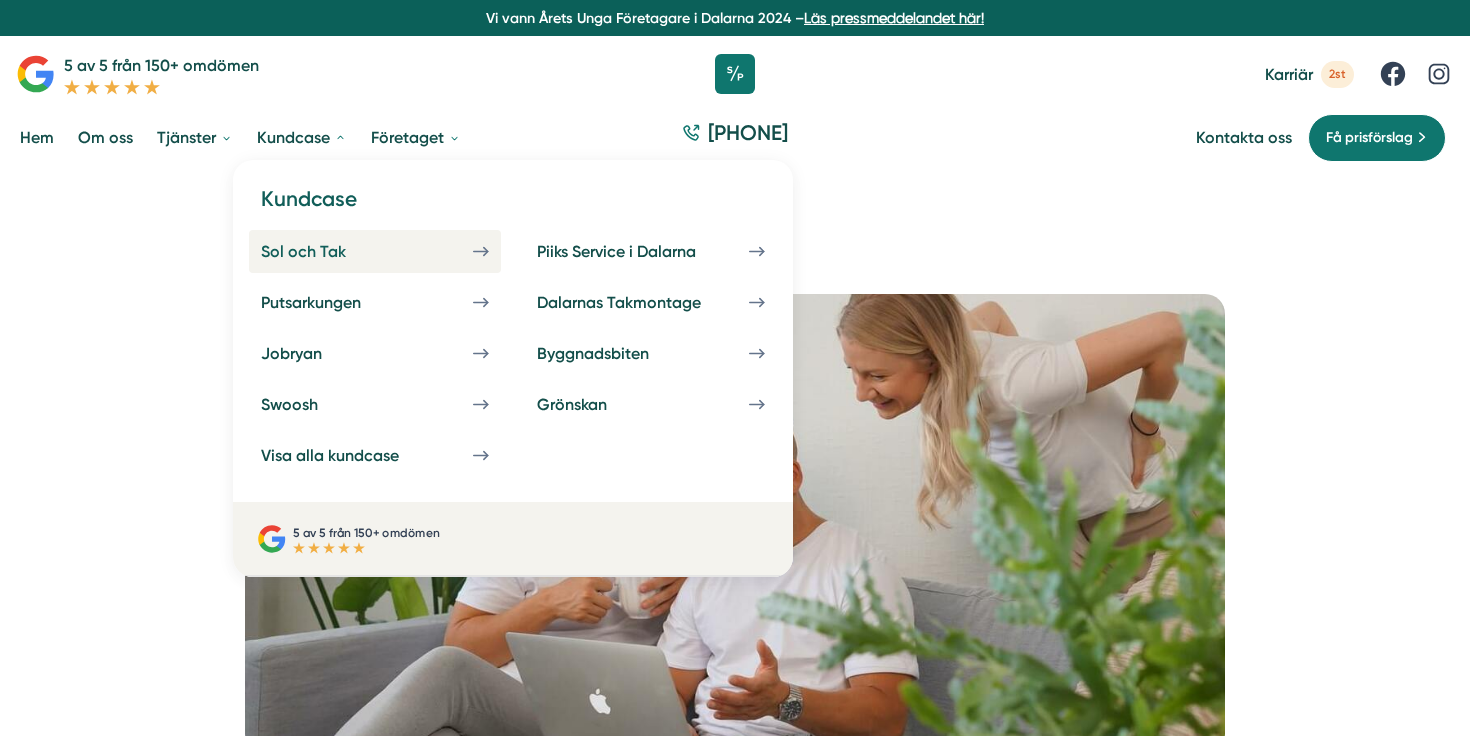 click on "Sol och Tak" at bounding box center (327, 251) 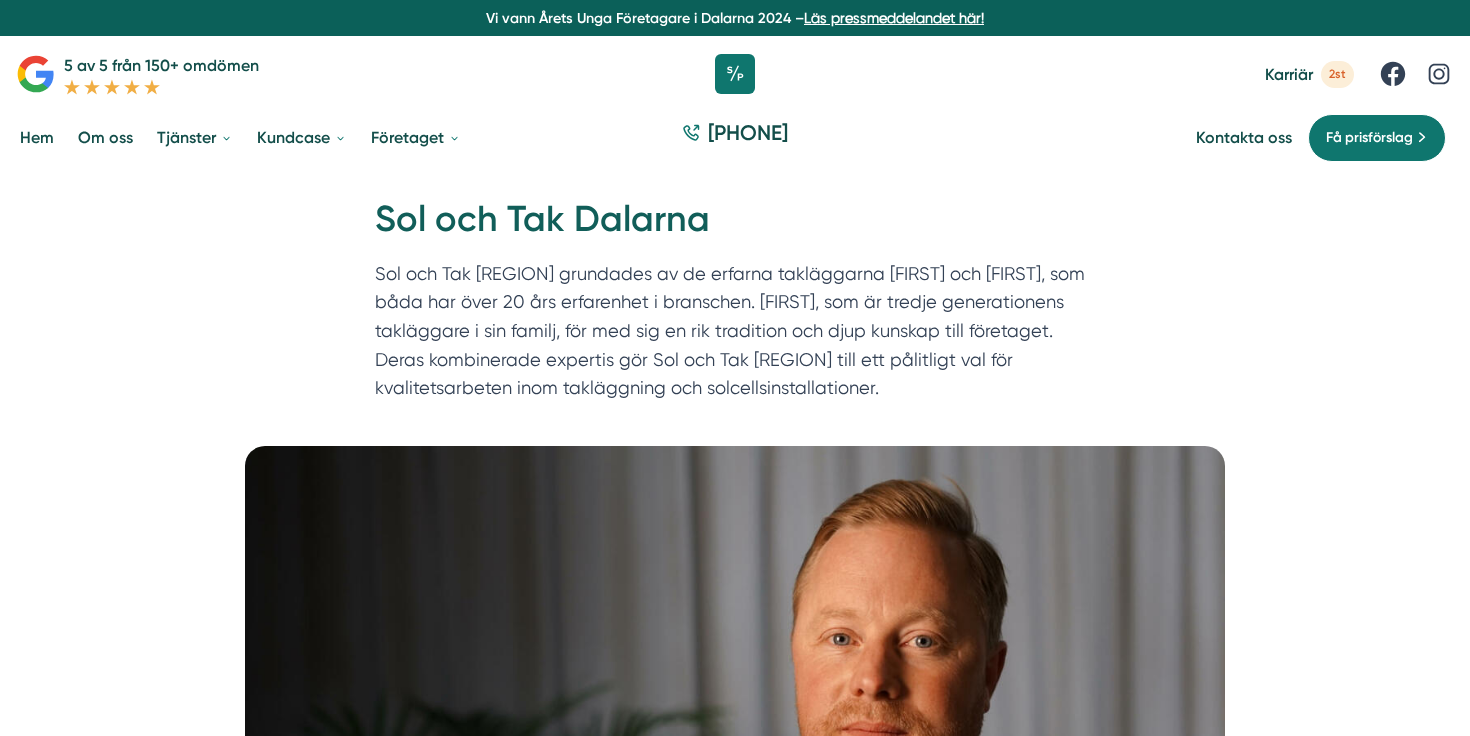 scroll, scrollTop: 0, scrollLeft: 0, axis: both 